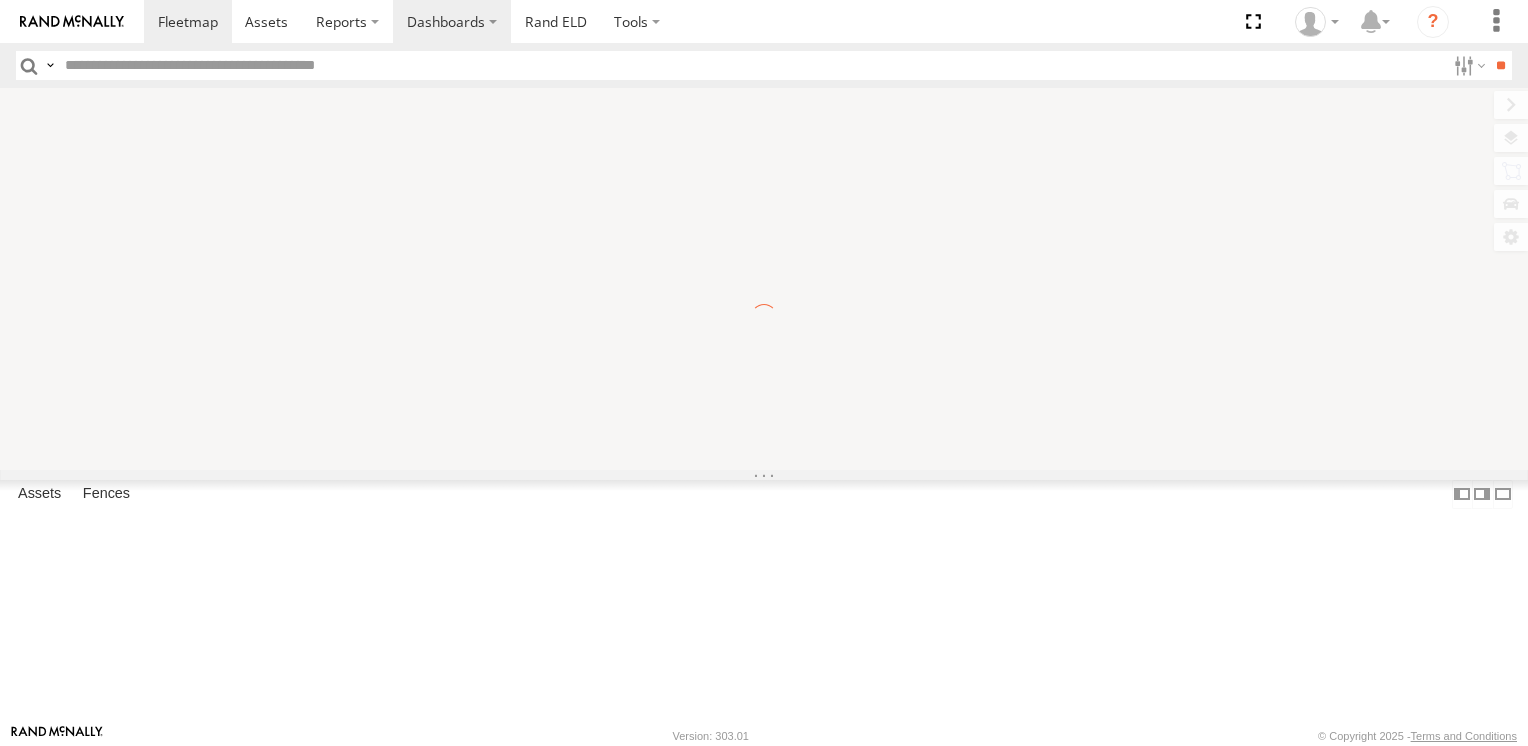 scroll, scrollTop: 0, scrollLeft: 0, axis: both 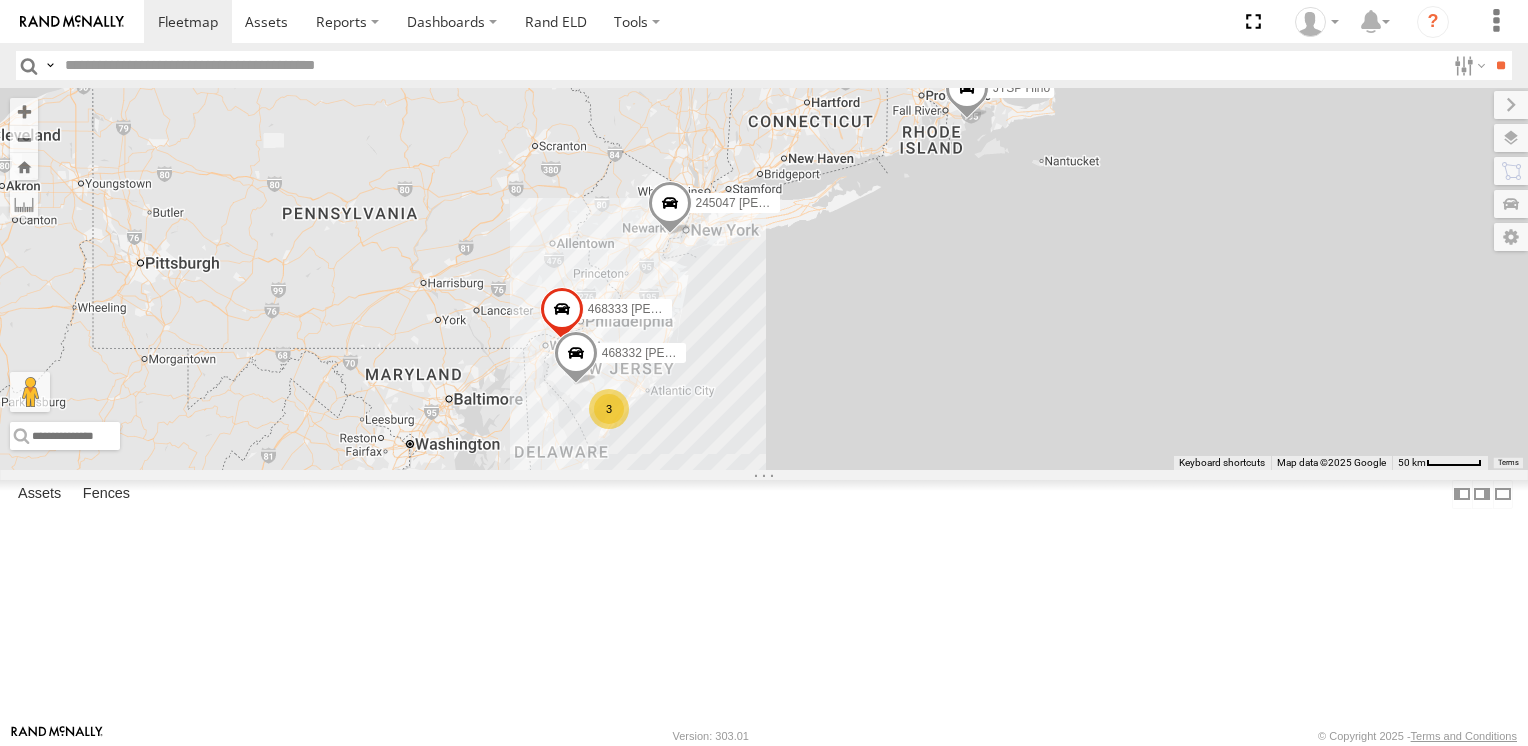 click at bounding box center (576, 358) 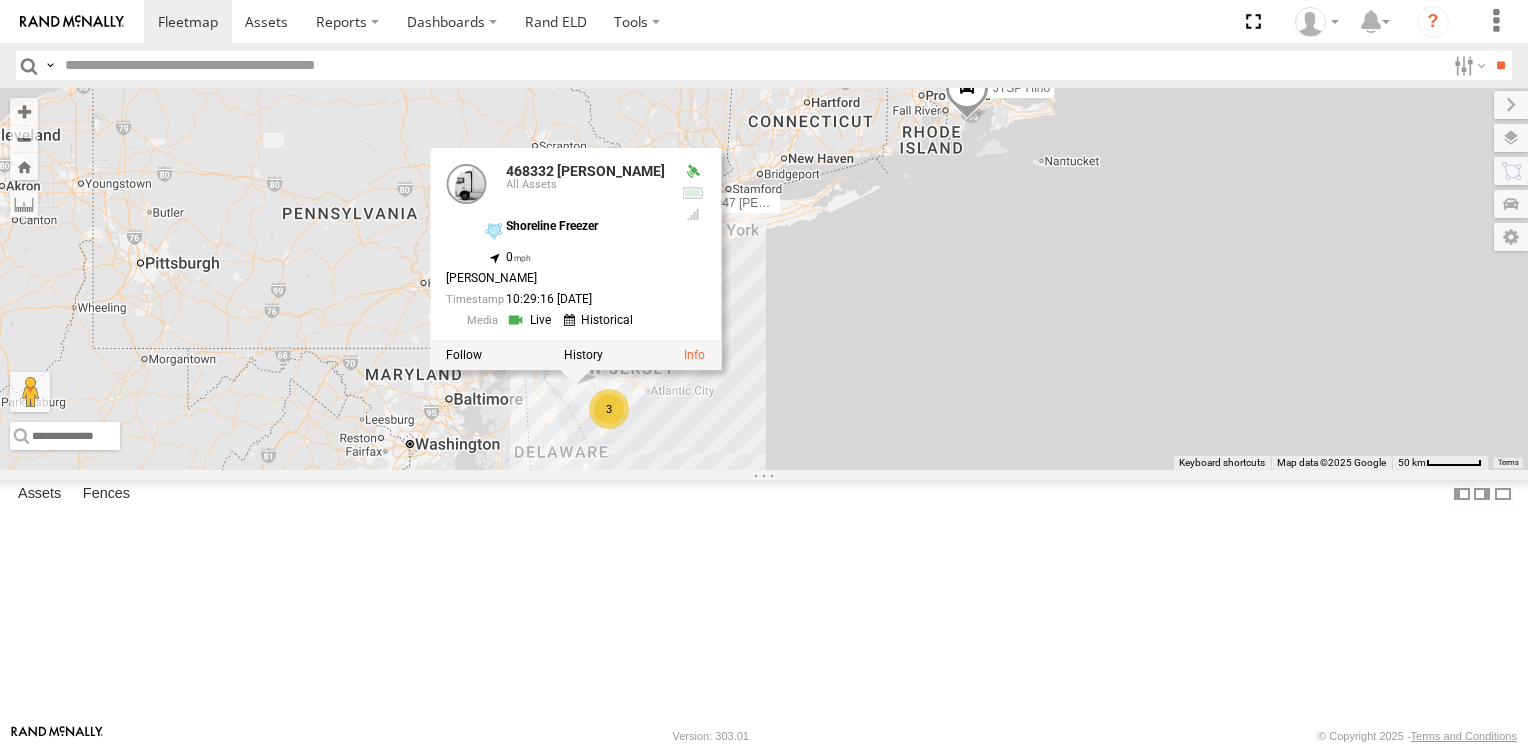 click on "To navigate, press the arrow keys. 3 245047 Shawn 468333 Lee 468332 Stanley JTSP Hino 468332 Stanley All Assets Shoreline Freezer 39.41349 ,  -75.21499 0 Stanley Brown 10:29:16 07/10/2025" at bounding box center [764, 278] 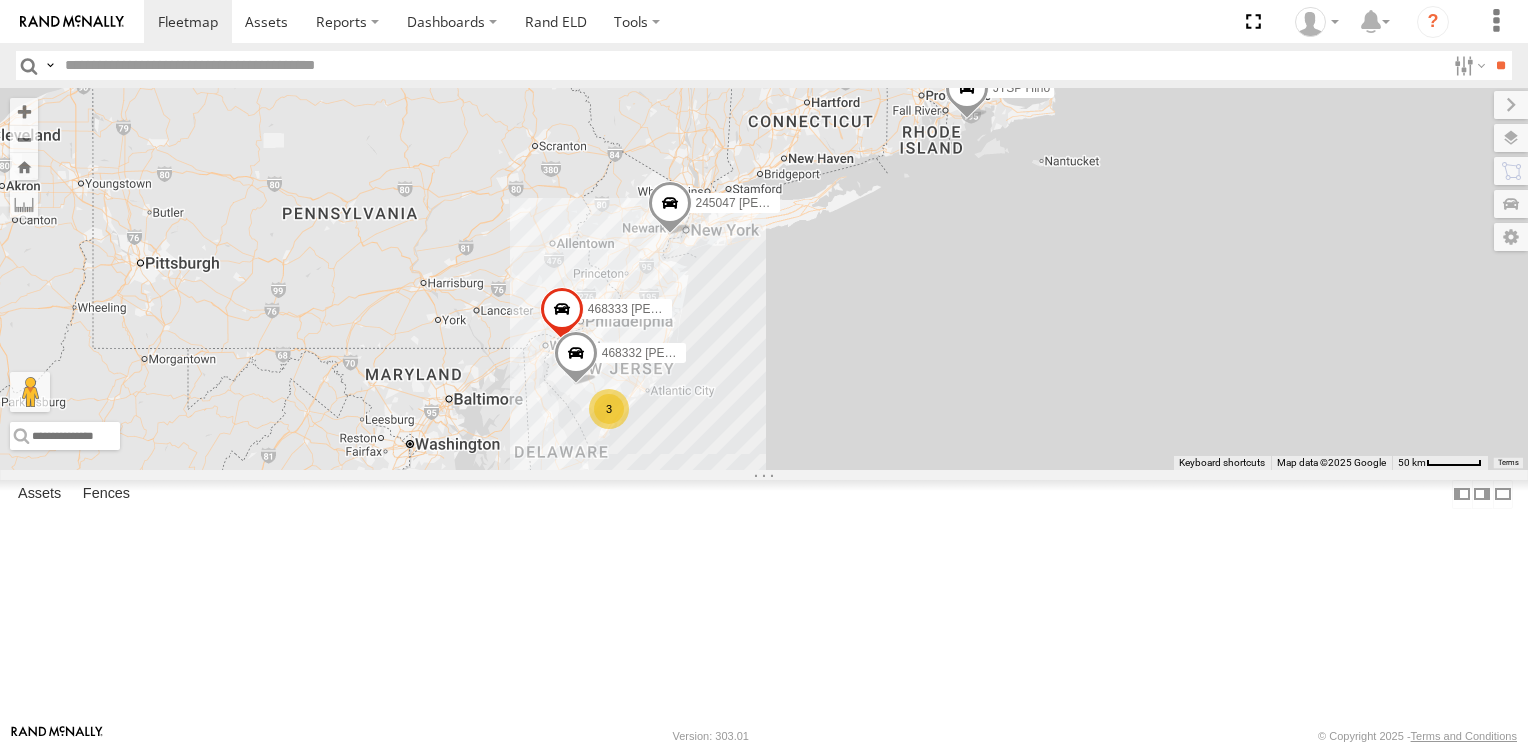 click at bounding box center [562, 314] 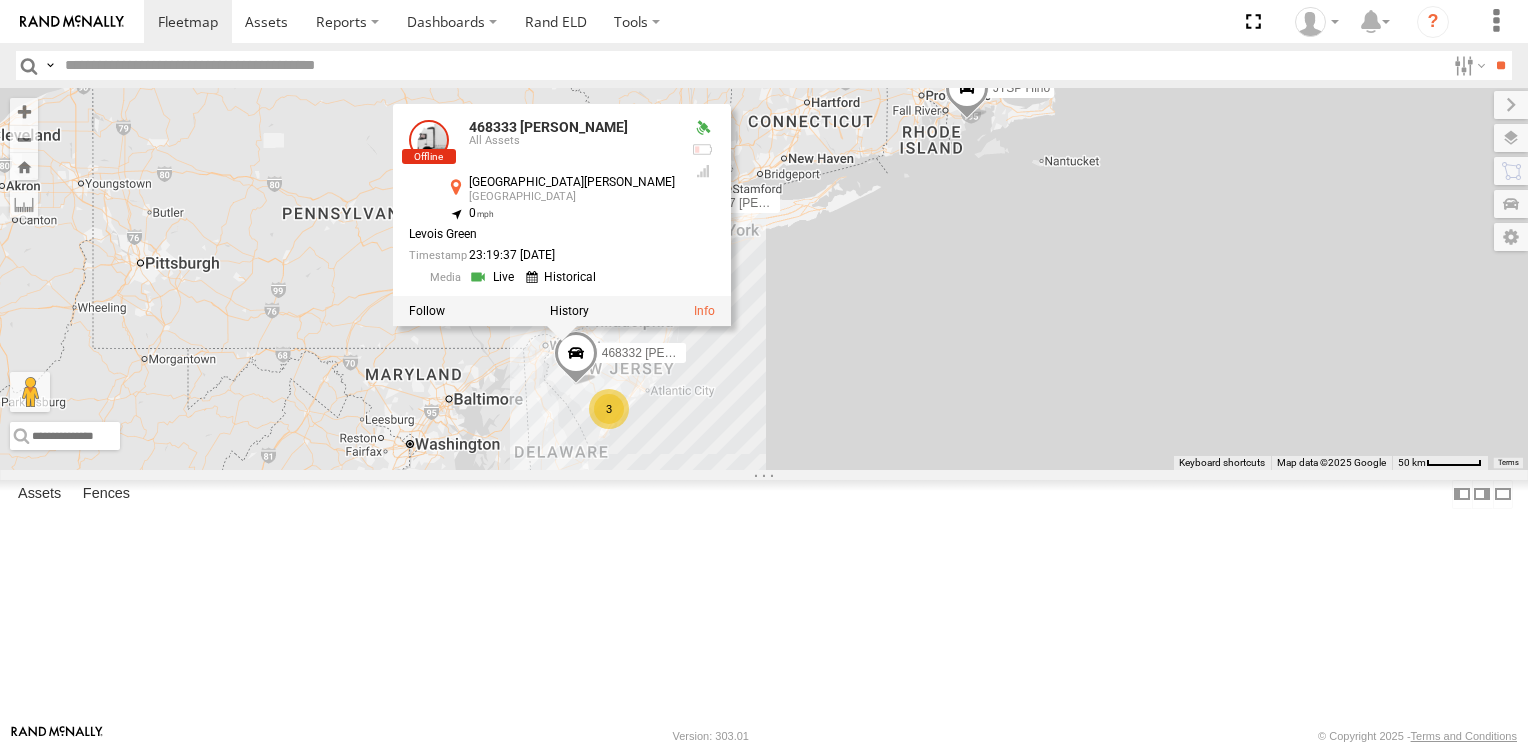 click at bounding box center [0, 0] 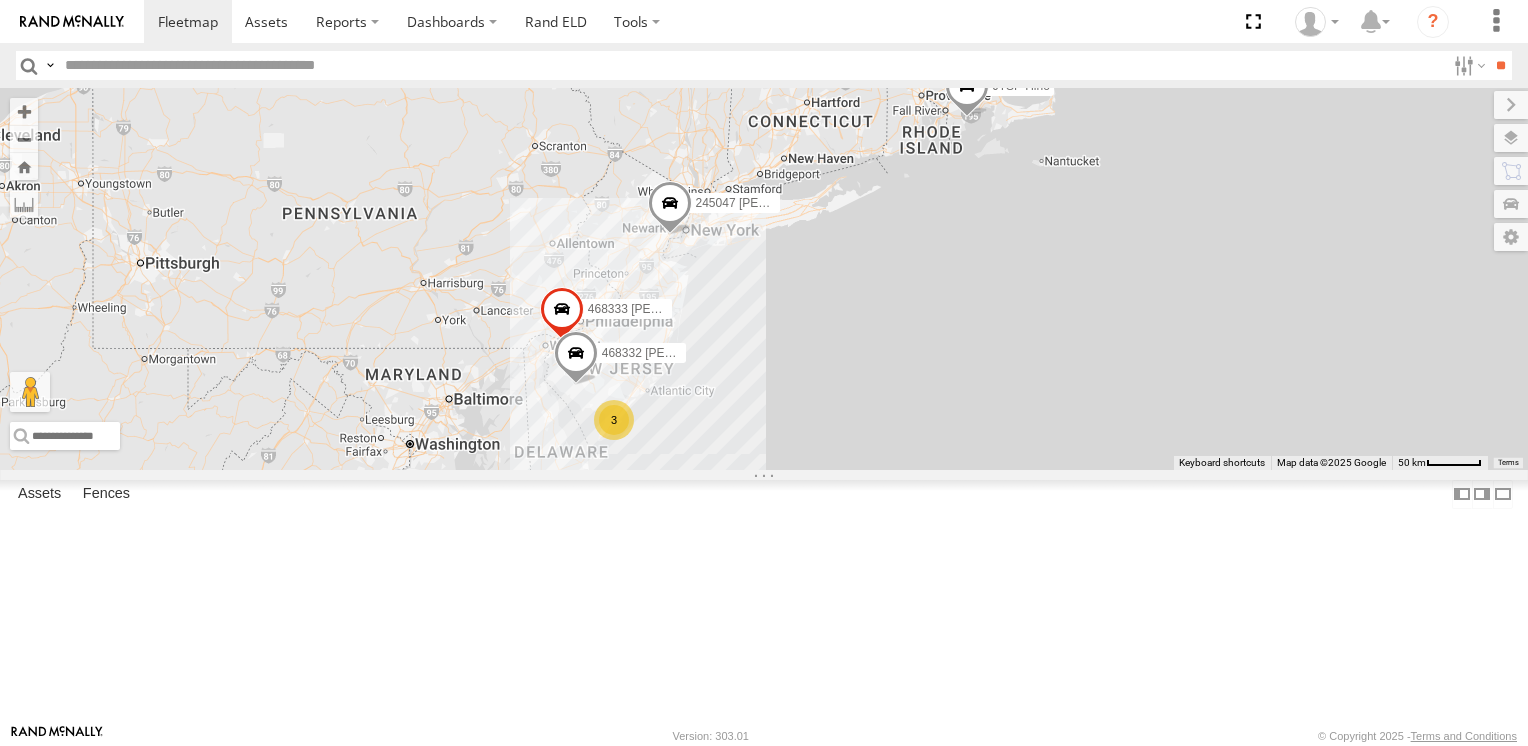 click at bounding box center (0, 0) 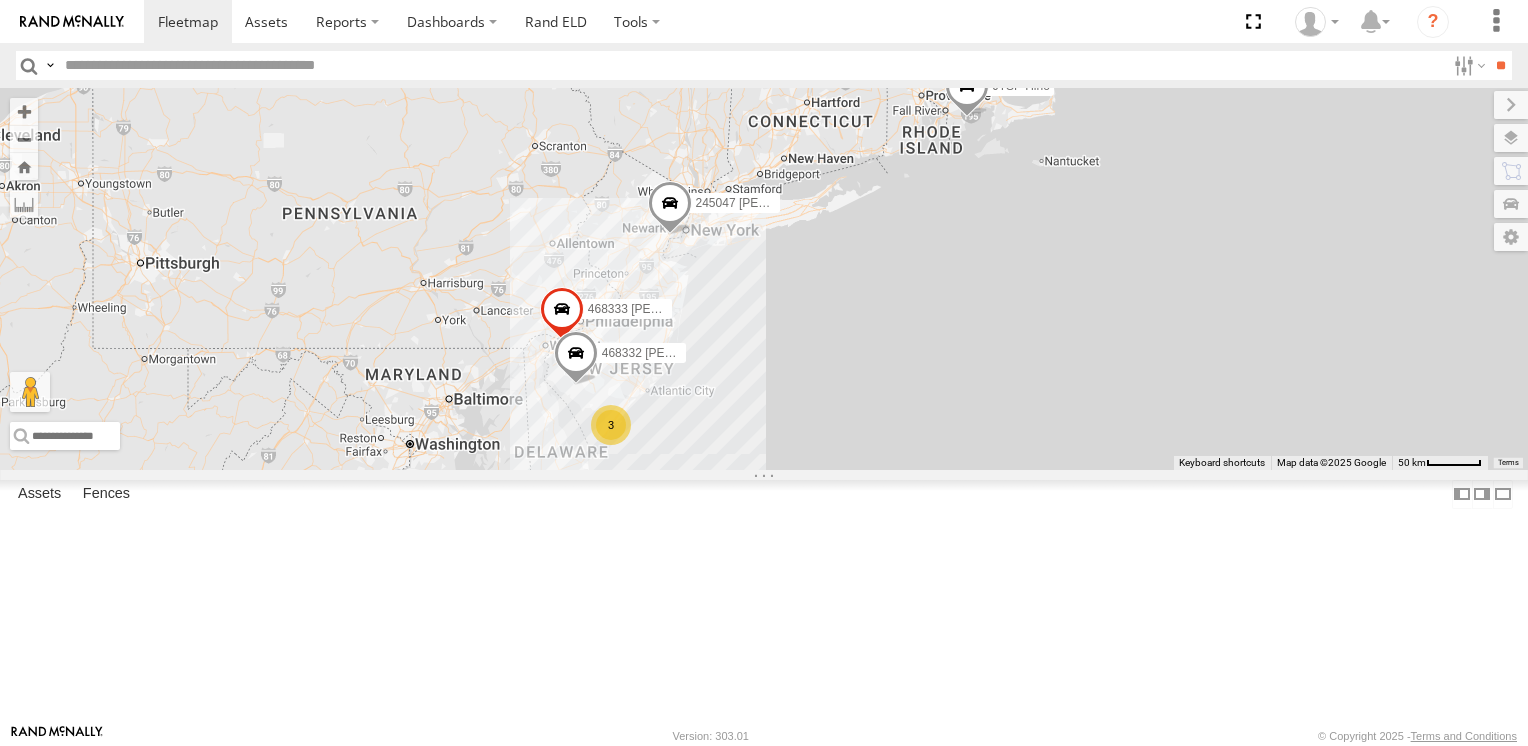 click on "3" at bounding box center (611, 425) 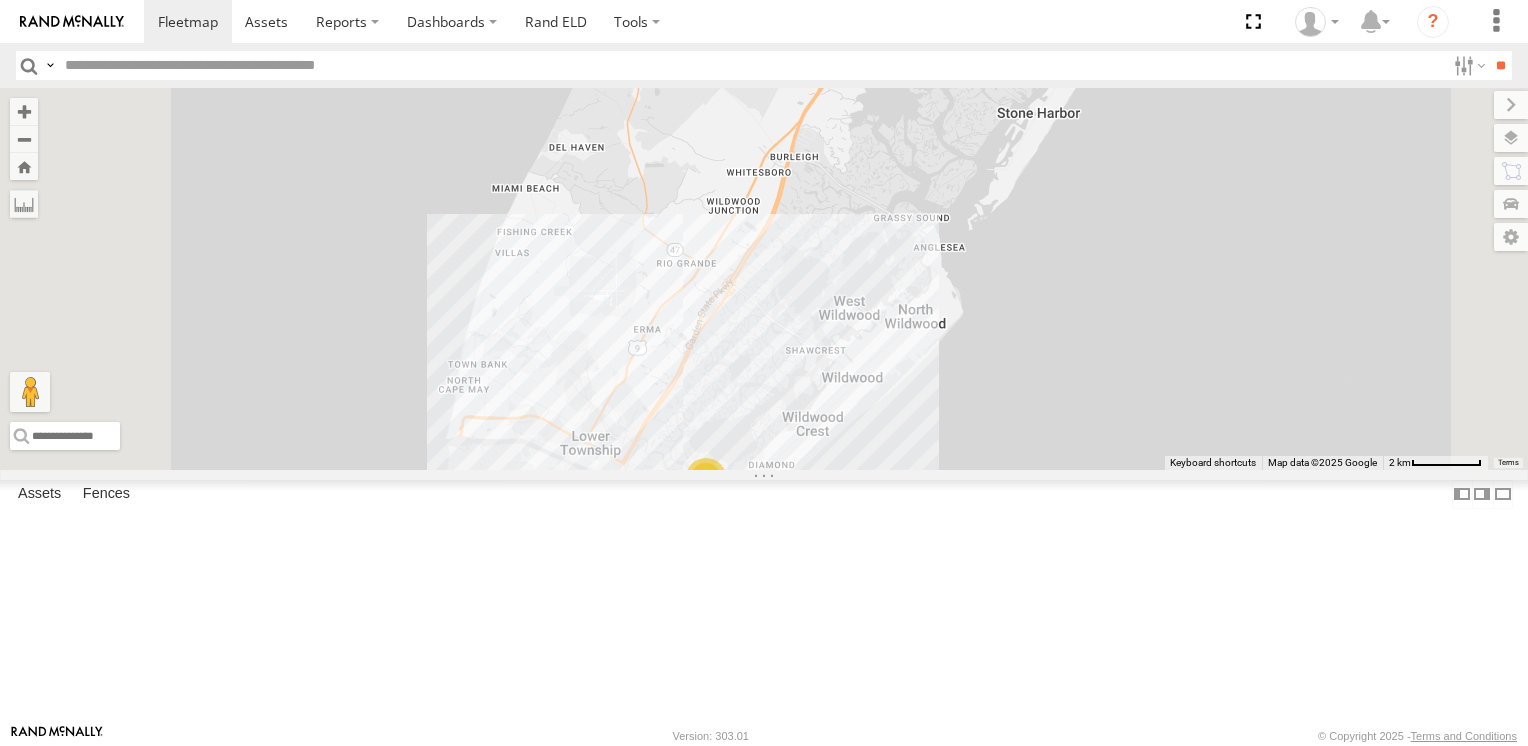 click on "2" at bounding box center [706, 478] 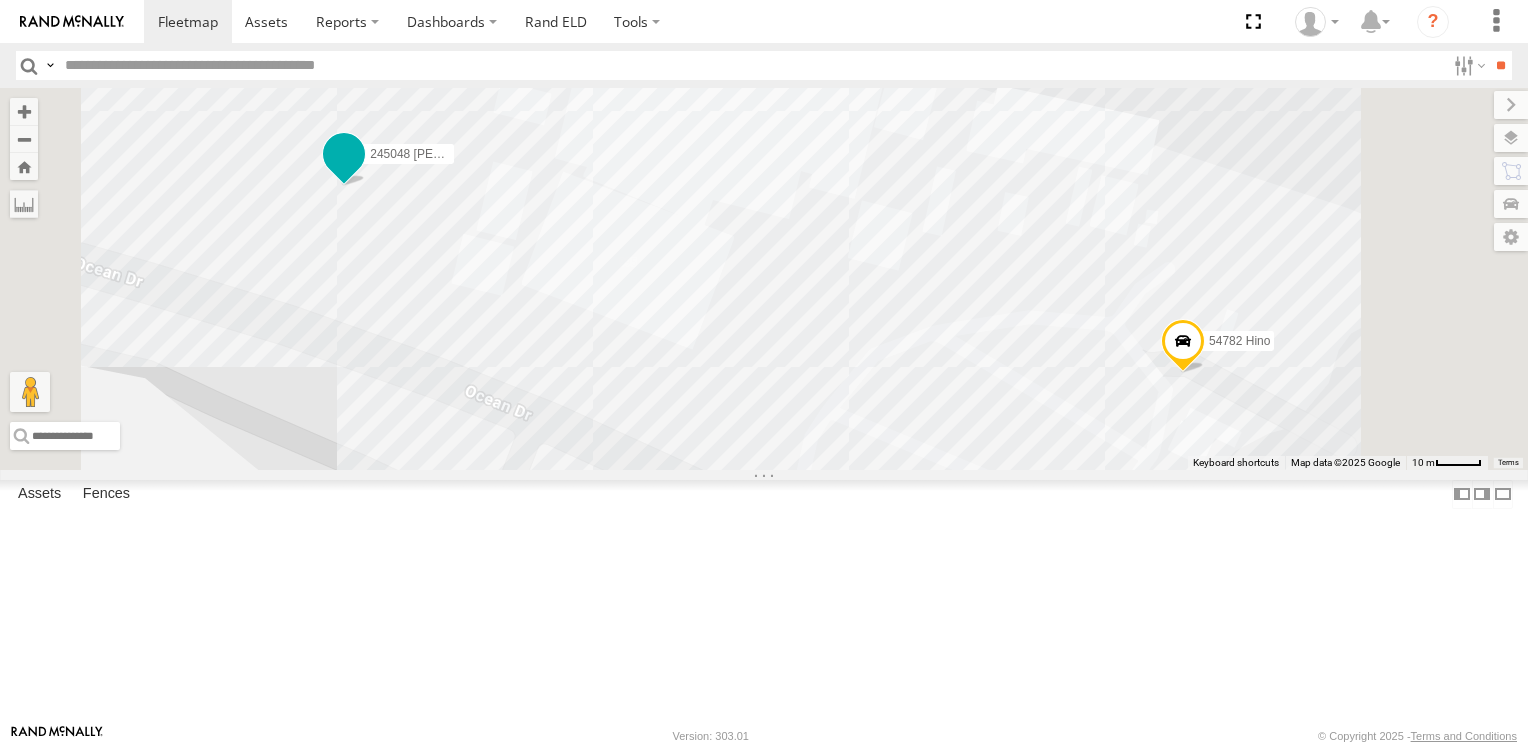 click at bounding box center [344, 154] 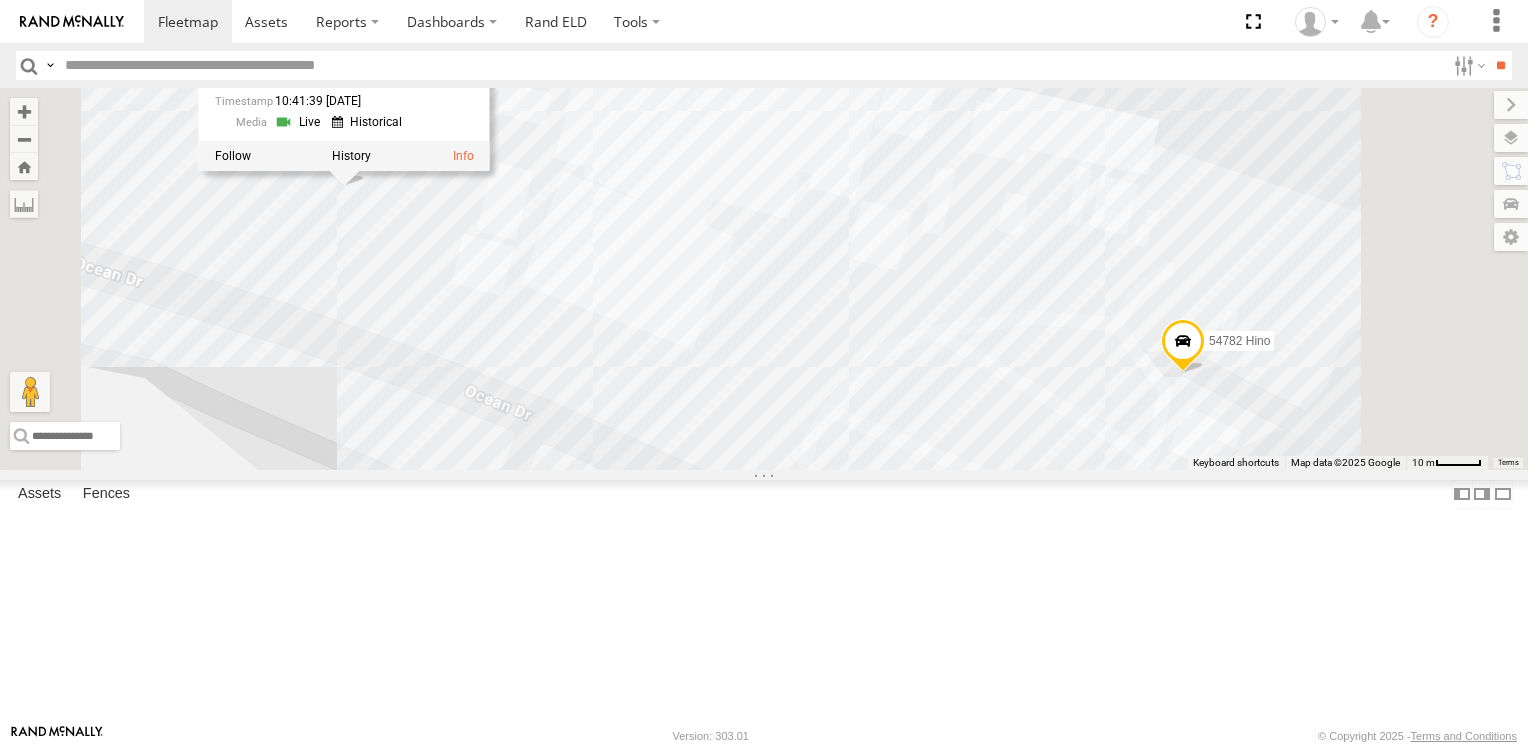 click at bounding box center [300, 122] 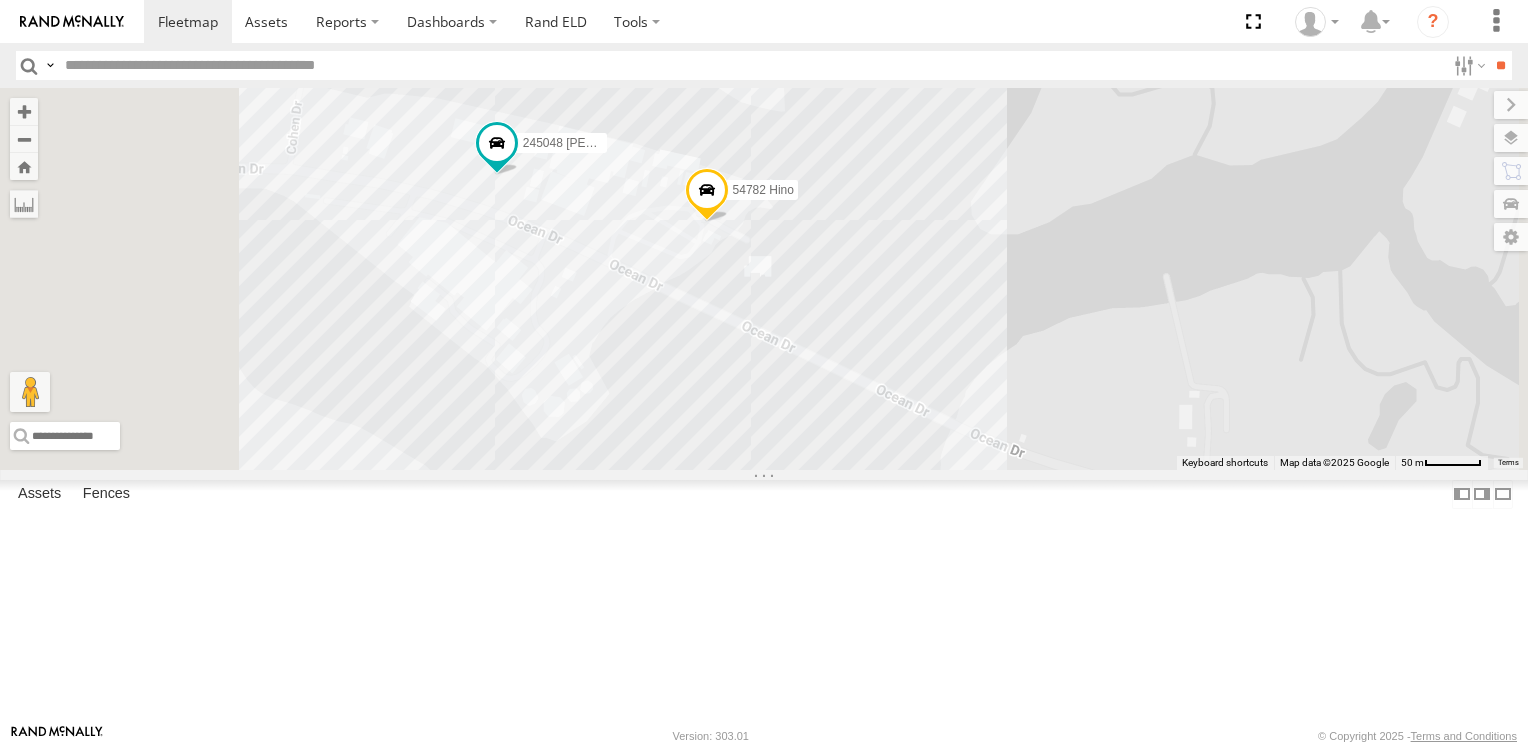click at bounding box center [0, 0] 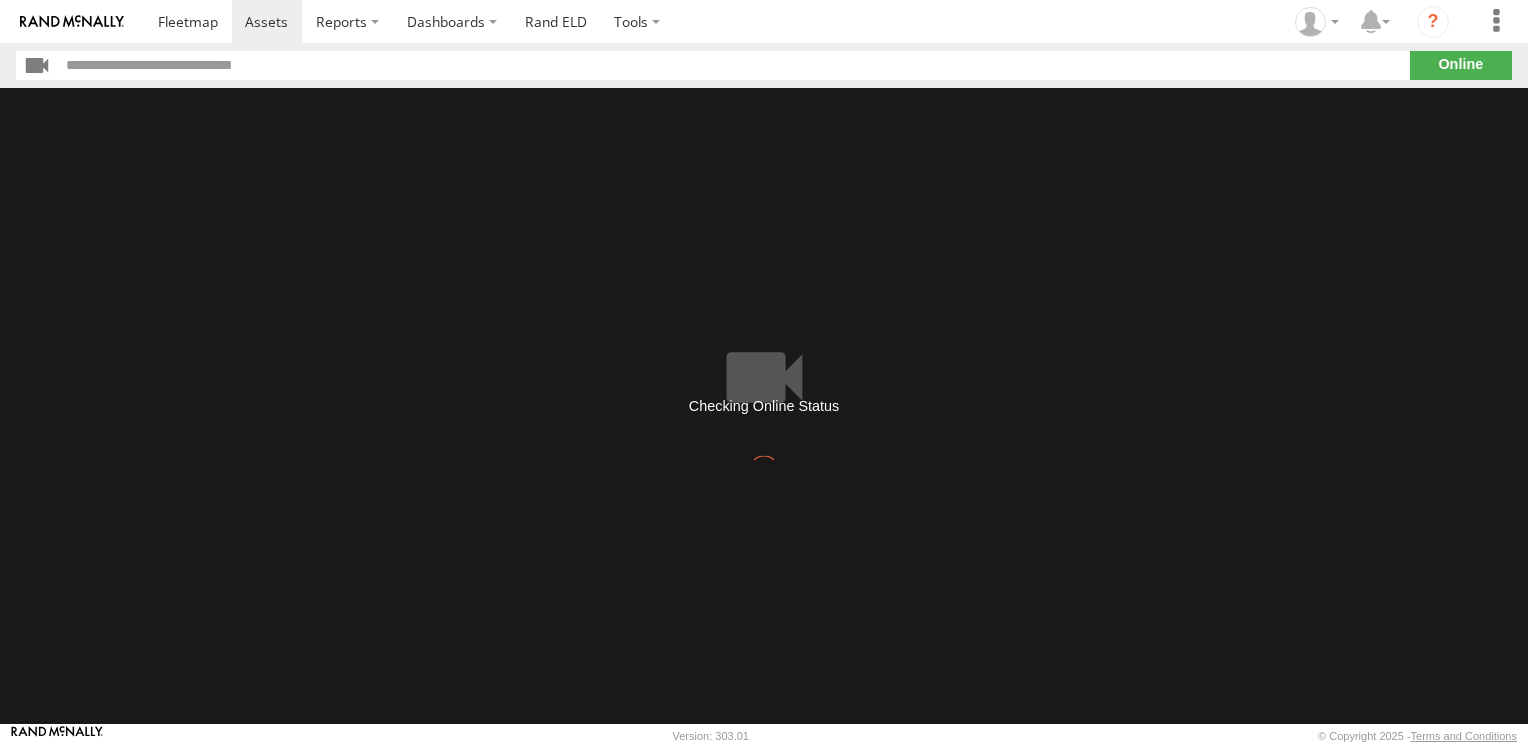 scroll, scrollTop: 0, scrollLeft: 0, axis: both 